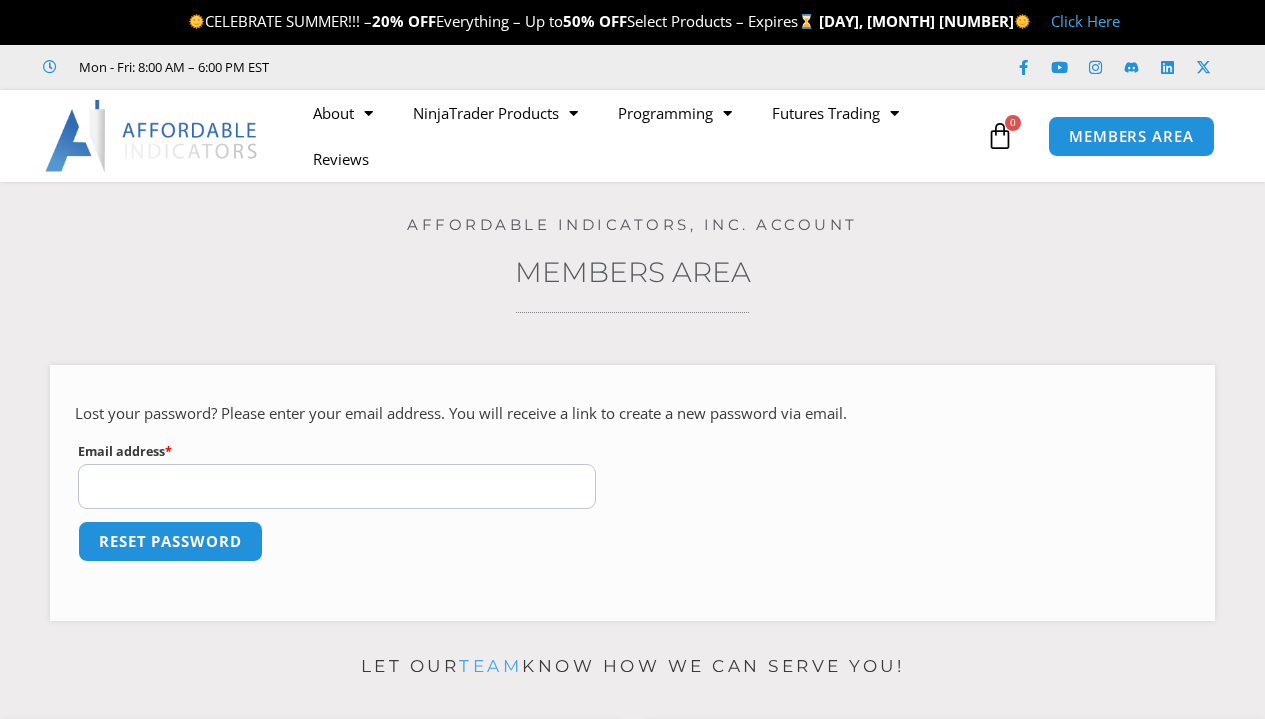 scroll, scrollTop: 0, scrollLeft: 0, axis: both 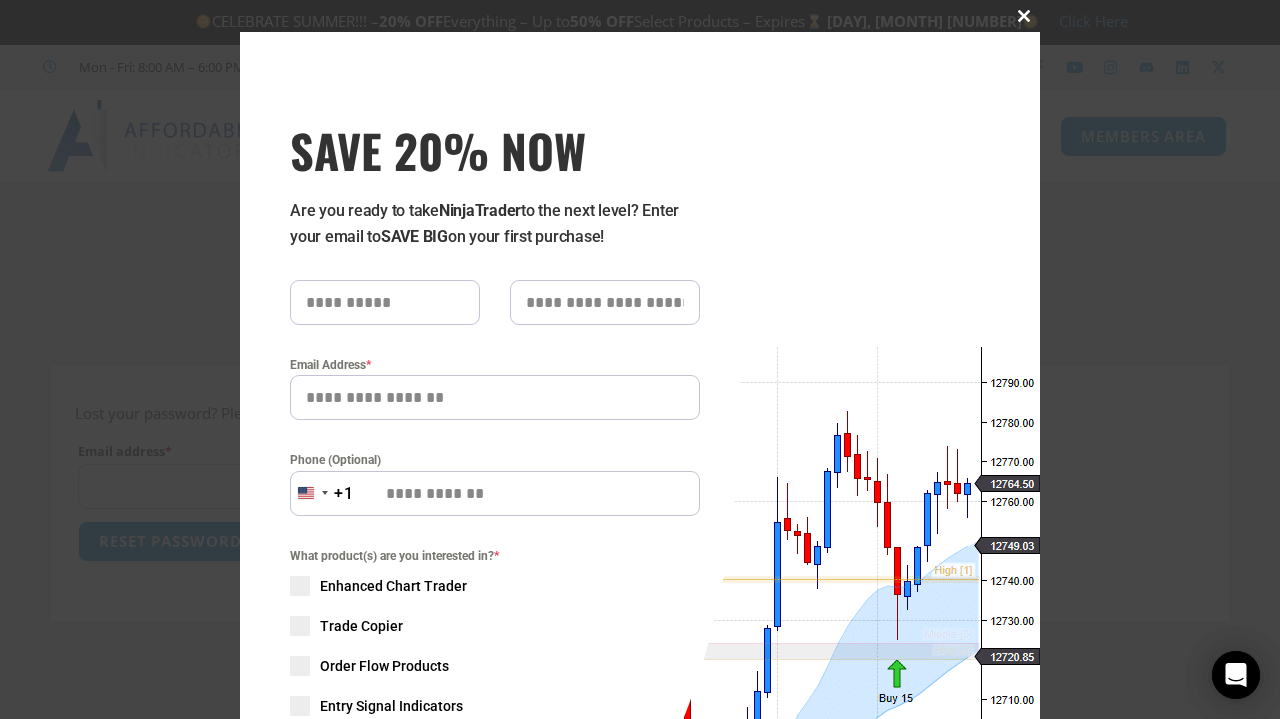 click at bounding box center (1024, 16) 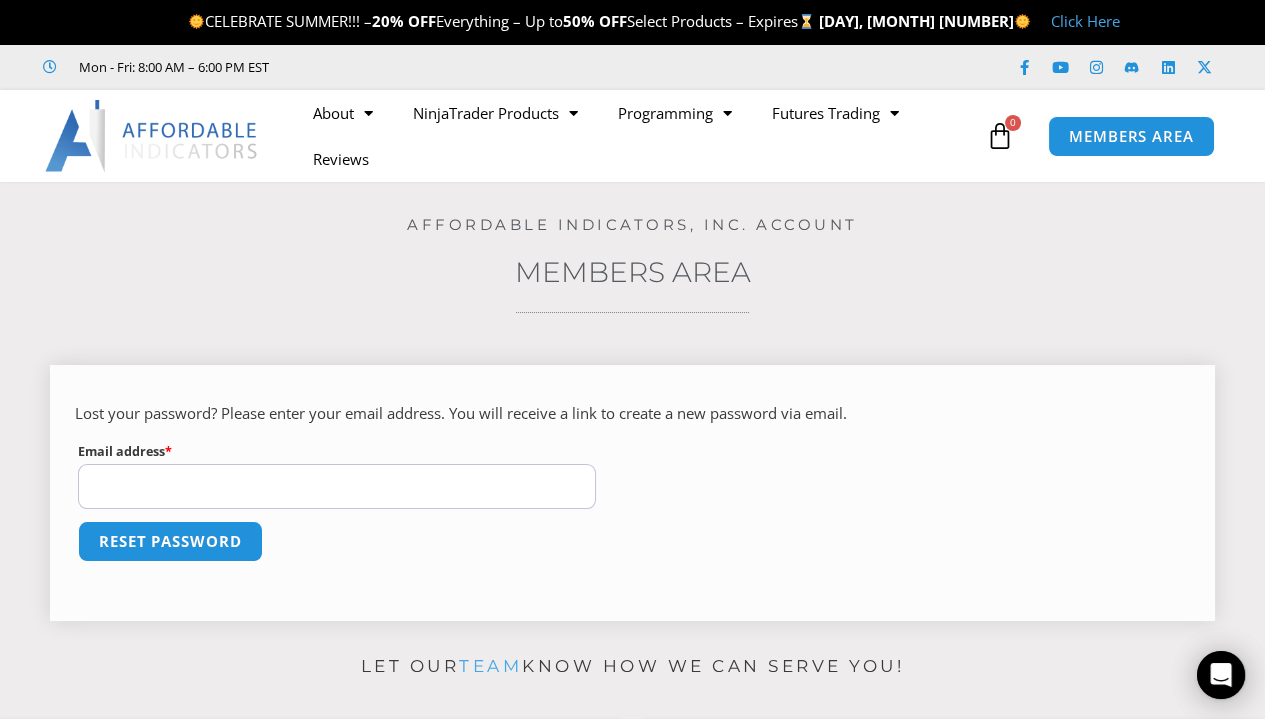 click on "Email address  * Required" at bounding box center [337, 486] 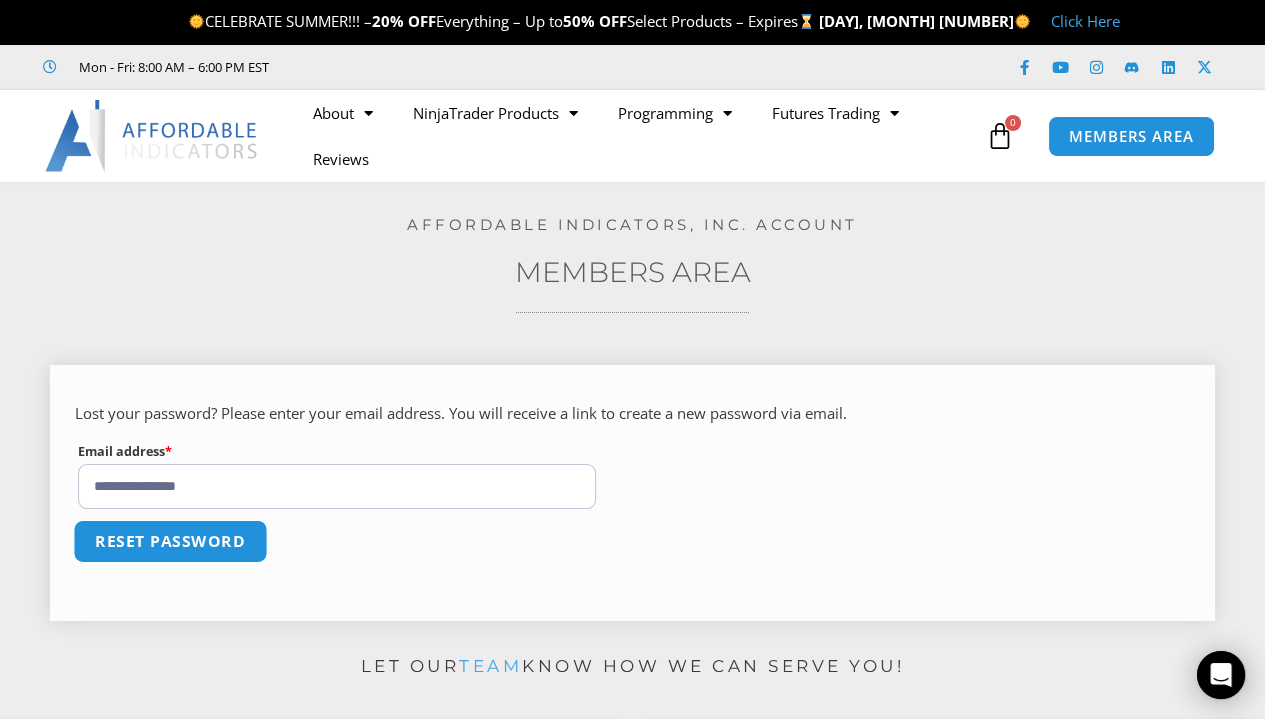 type on "**********" 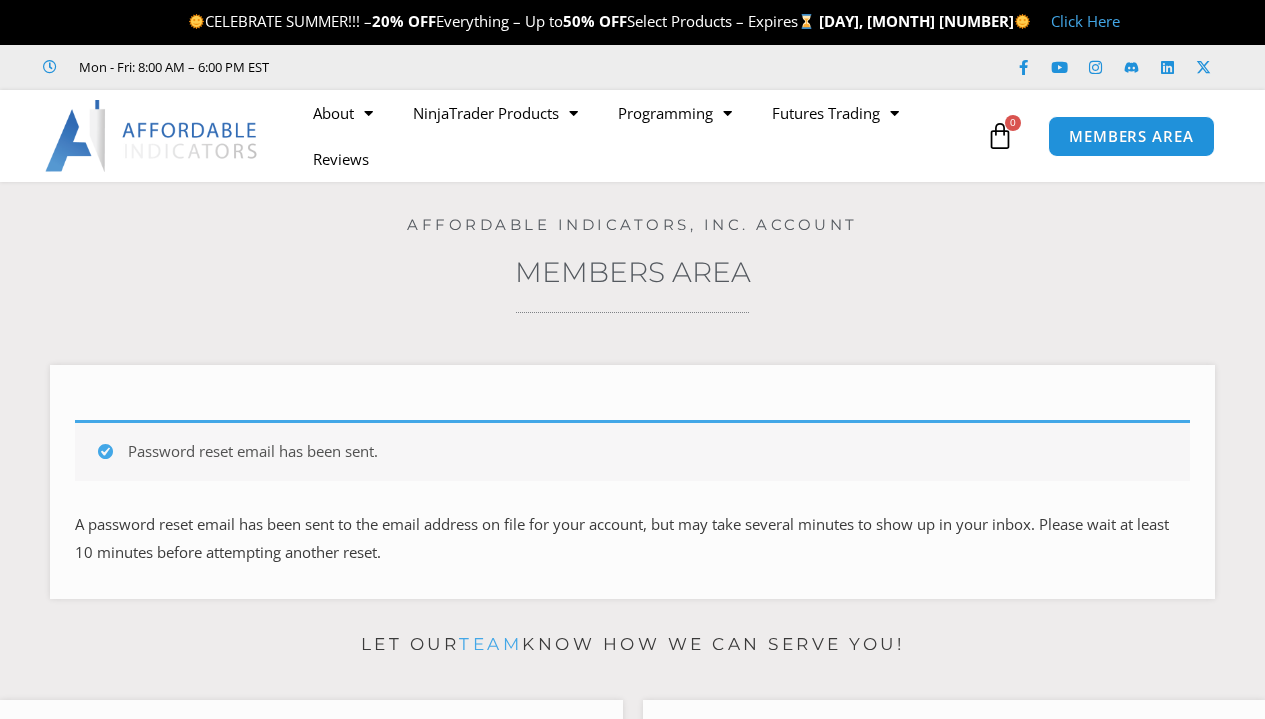 scroll, scrollTop: 0, scrollLeft: 0, axis: both 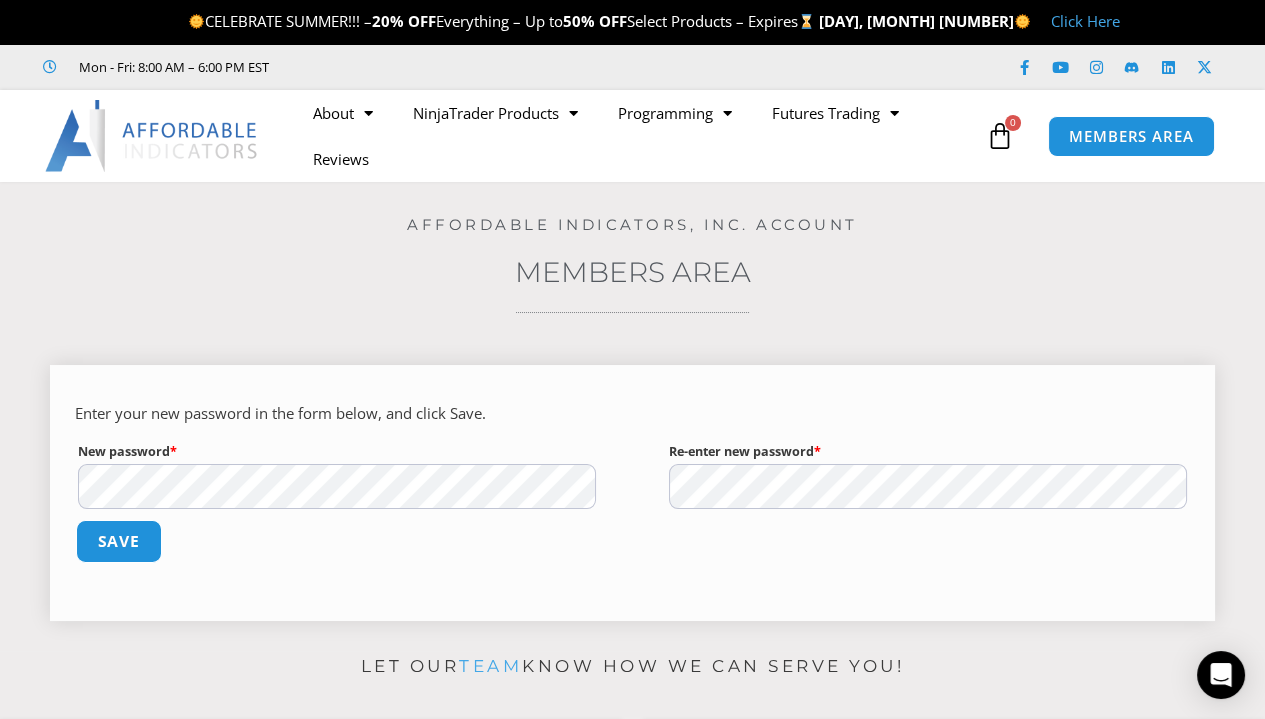 click on "Save" at bounding box center [119, 541] 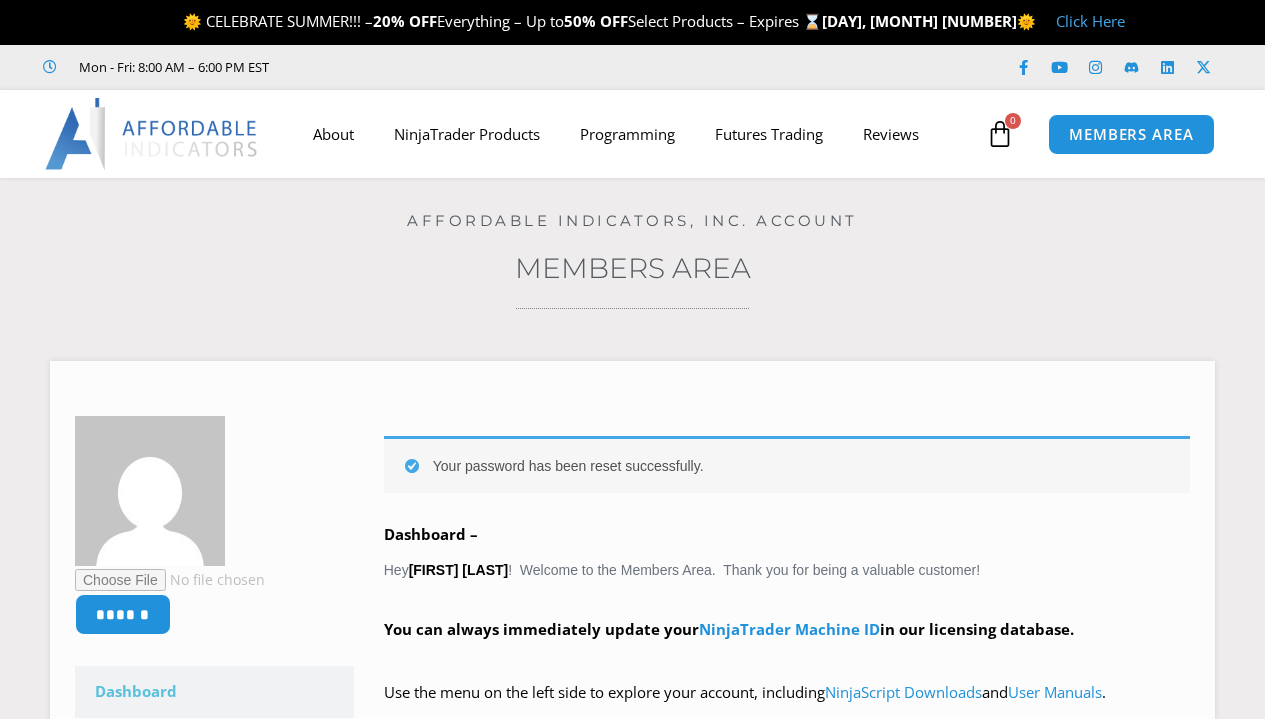 scroll, scrollTop: 0, scrollLeft: 0, axis: both 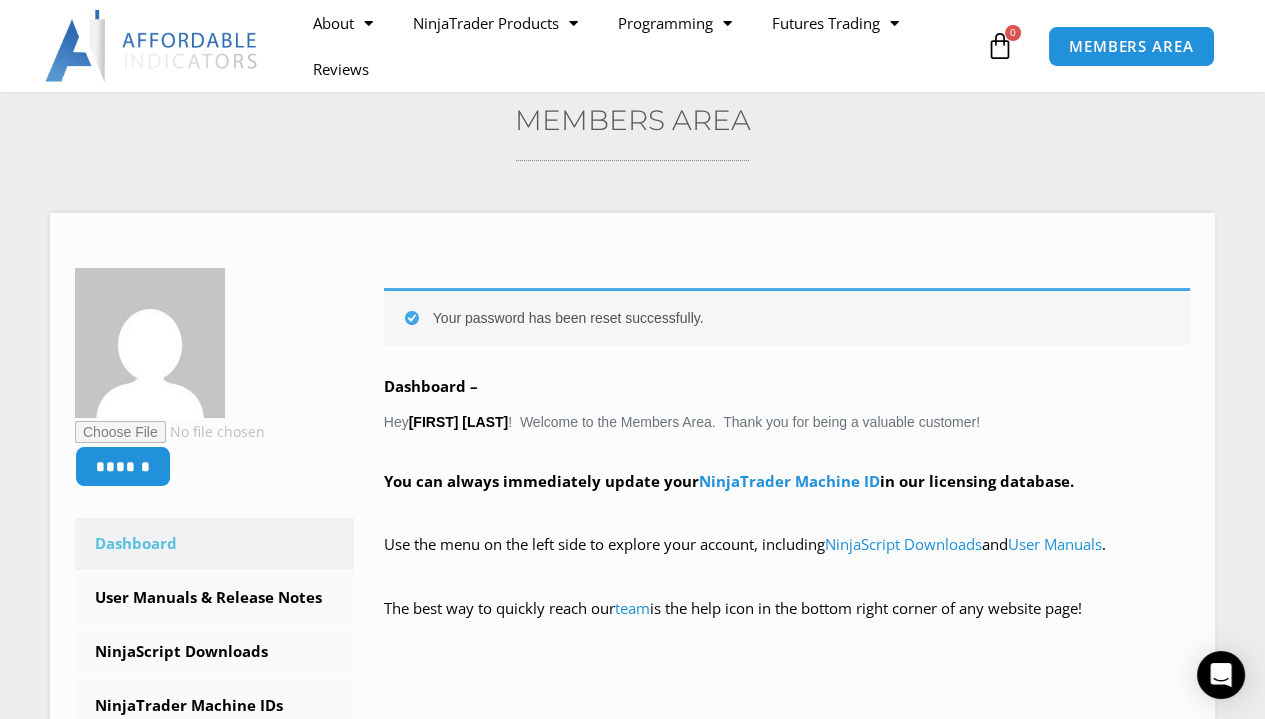 click on "Your password has been reset successfully.
Dashboard –  Hey  Dena Jones !  Welcome to the Members Area.  Thank you for being a valuable customer!
You can always immediately update your
NinjaTrader Machine ID  in our licensing database.
Use the menu on the left side to explore your account, including  NinjaScript Downloads  and  User Manuals .
The best way to quickly reach our  team  is the help icon in the bottom right corner of any website page!" at bounding box center [772, 462] 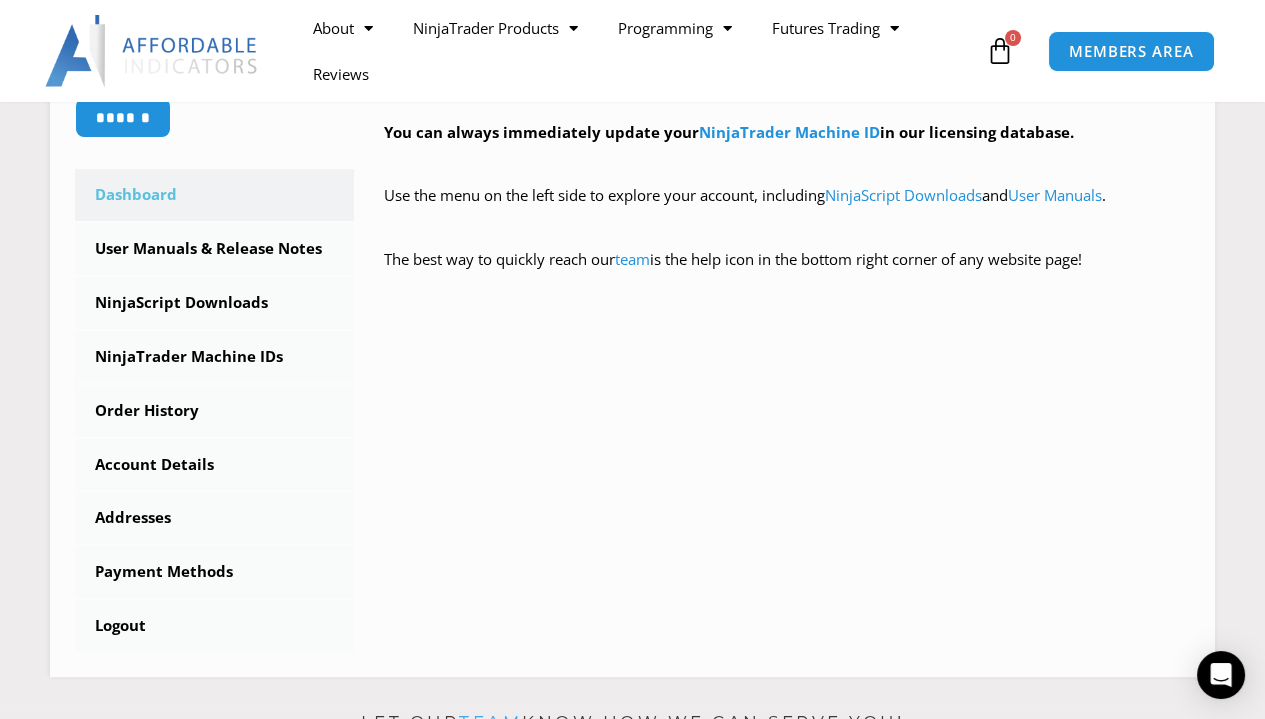scroll, scrollTop: 501, scrollLeft: 0, axis: vertical 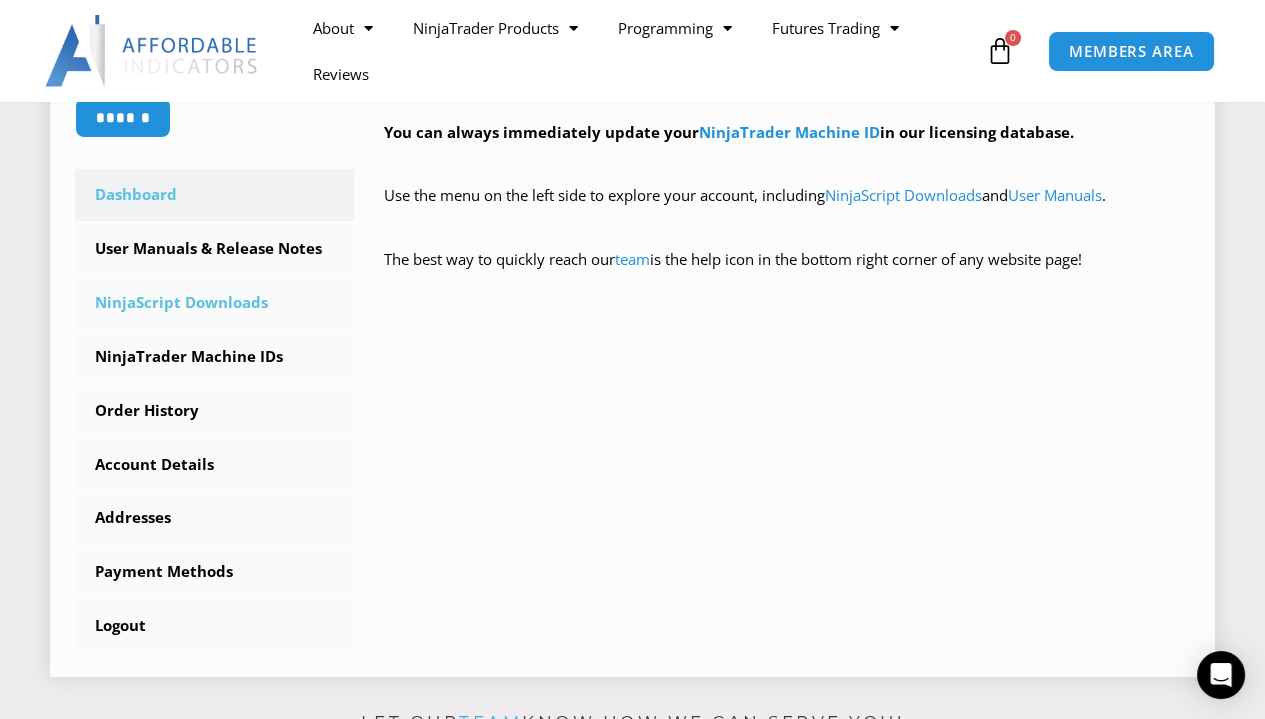 click on "NinjaScript Downloads" at bounding box center (214, 303) 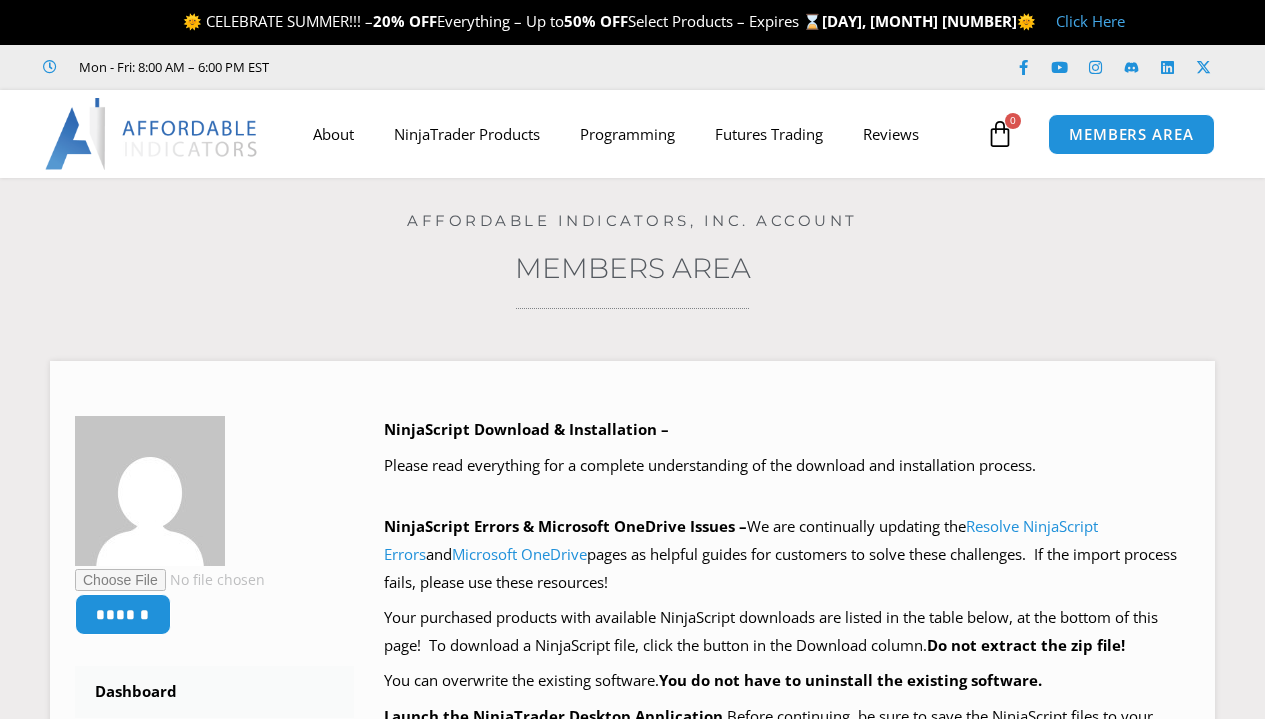 scroll, scrollTop: 0, scrollLeft: 0, axis: both 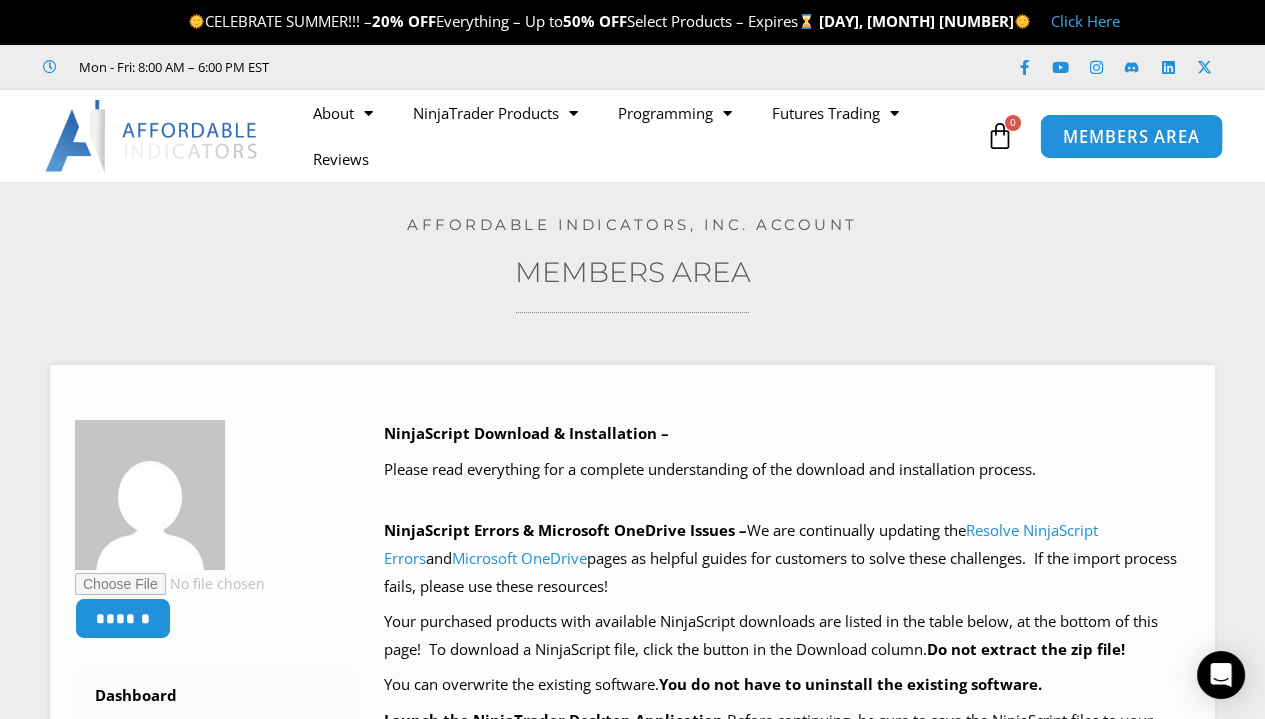 click on "MEMBERS AREA" at bounding box center (1131, 136) 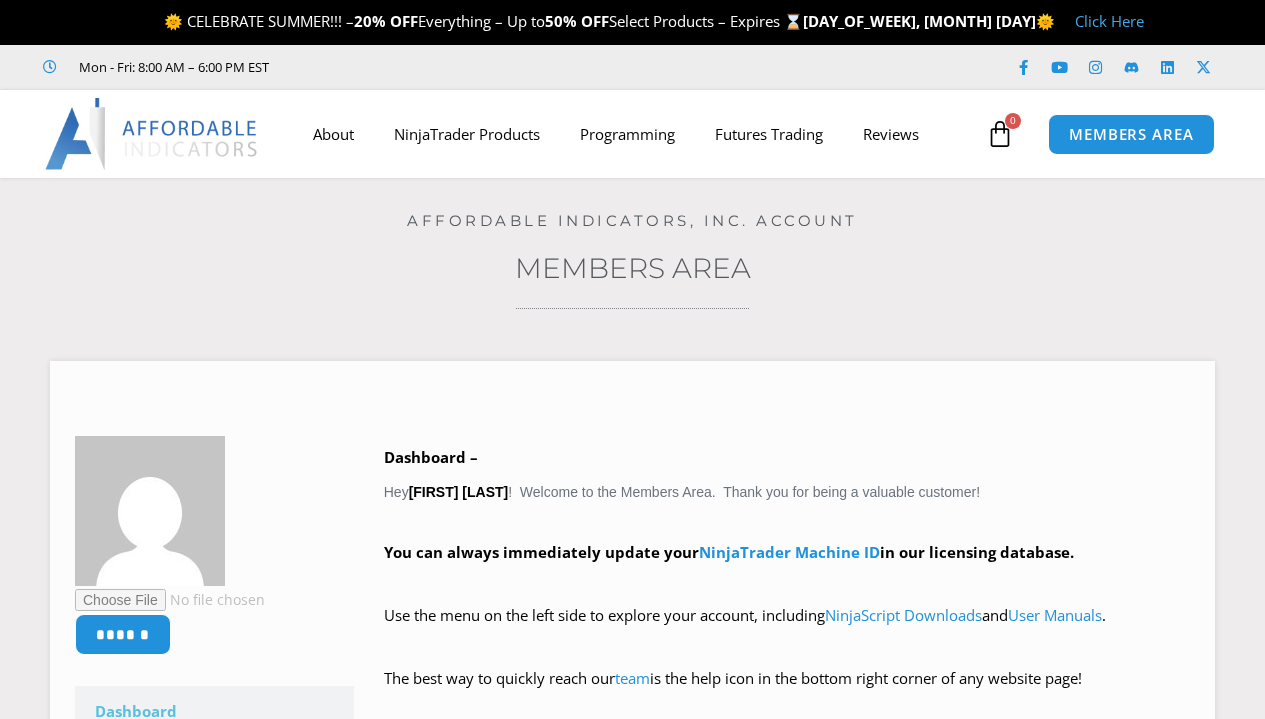 scroll, scrollTop: 0, scrollLeft: 0, axis: both 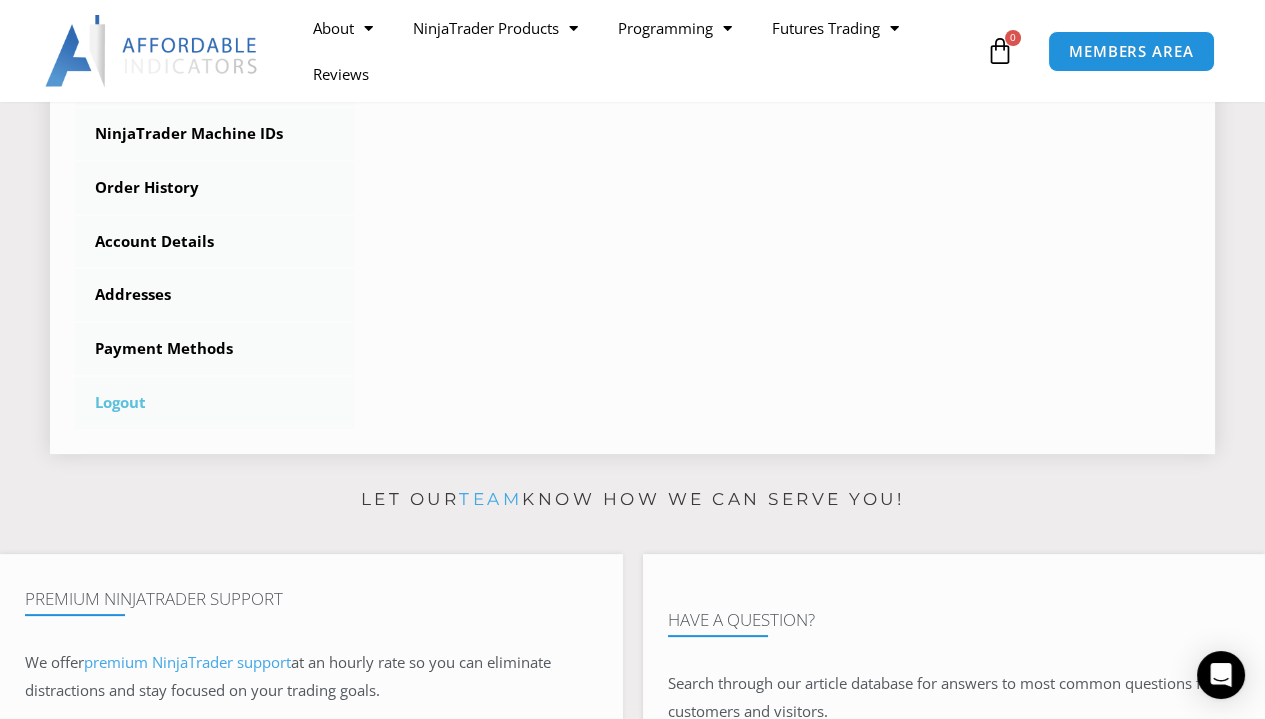 click on "Logout" at bounding box center [214, 403] 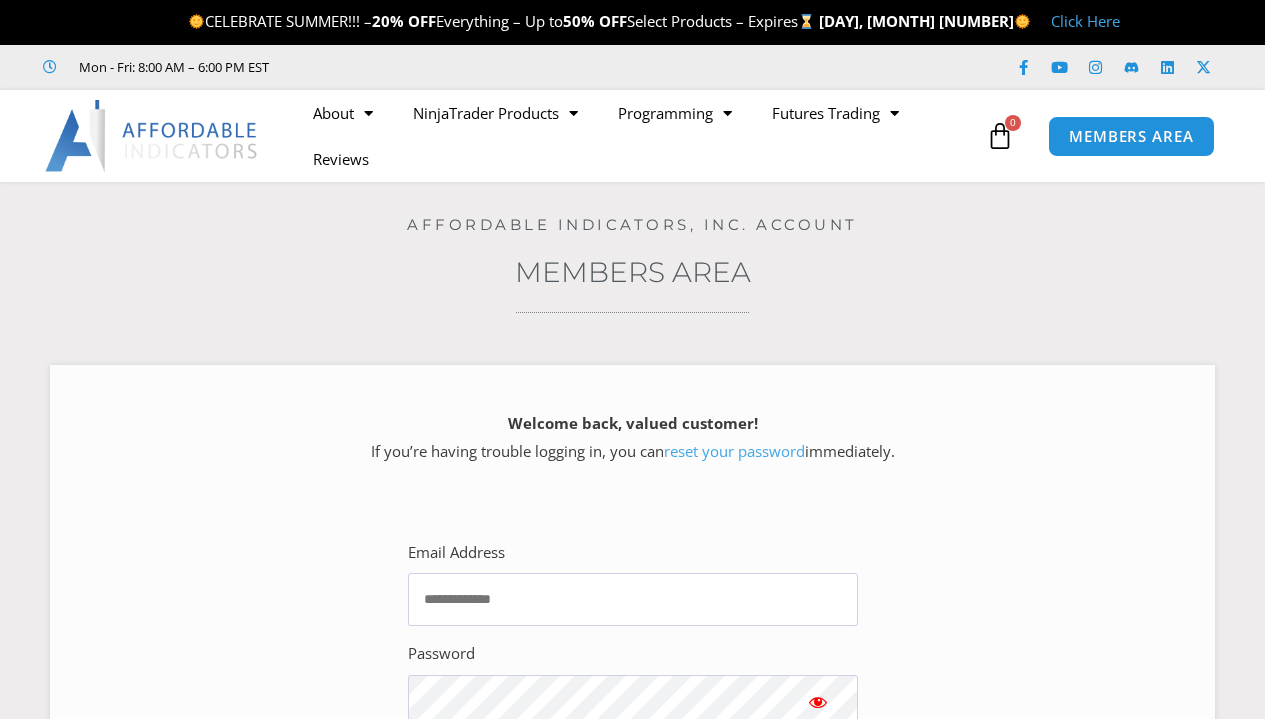 scroll, scrollTop: 0, scrollLeft: 0, axis: both 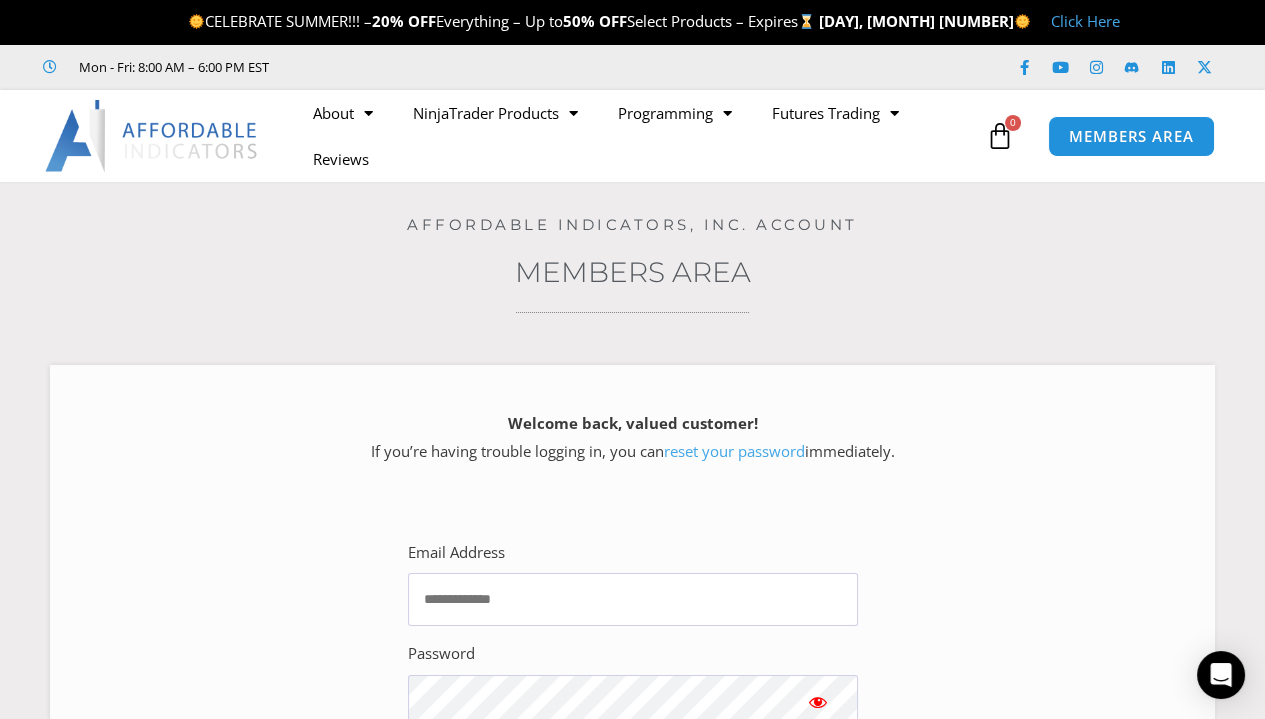 drag, startPoint x: 1064, startPoint y: 0, endPoint x: 666, endPoint y: 157, distance: 427.84692 